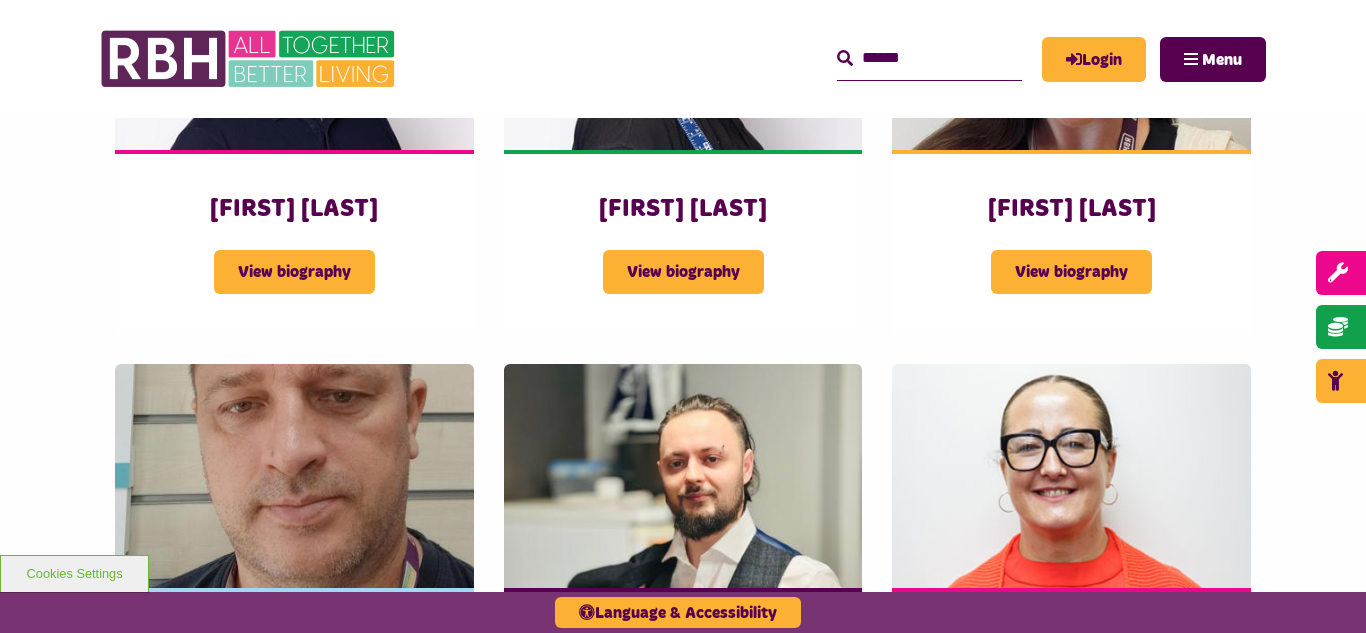 scroll, scrollTop: 0, scrollLeft: 0, axis: both 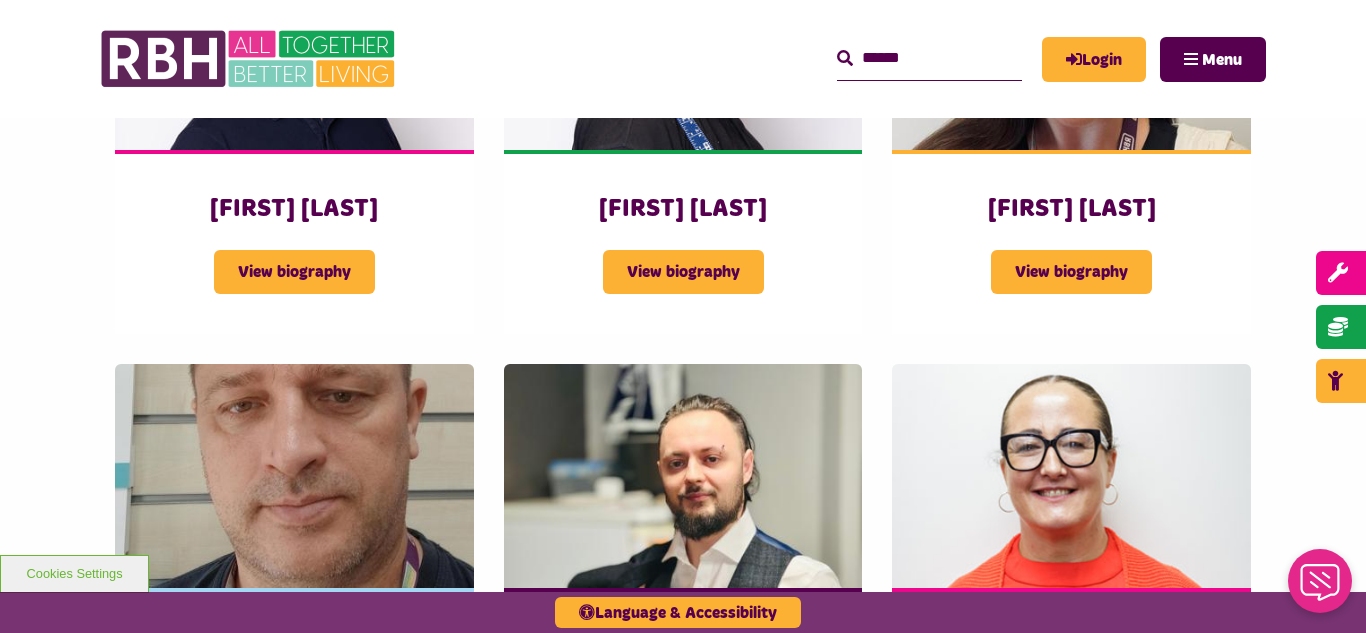 click on "MyRBH
About Us
Contact Us
Search" at bounding box center [683, 59] 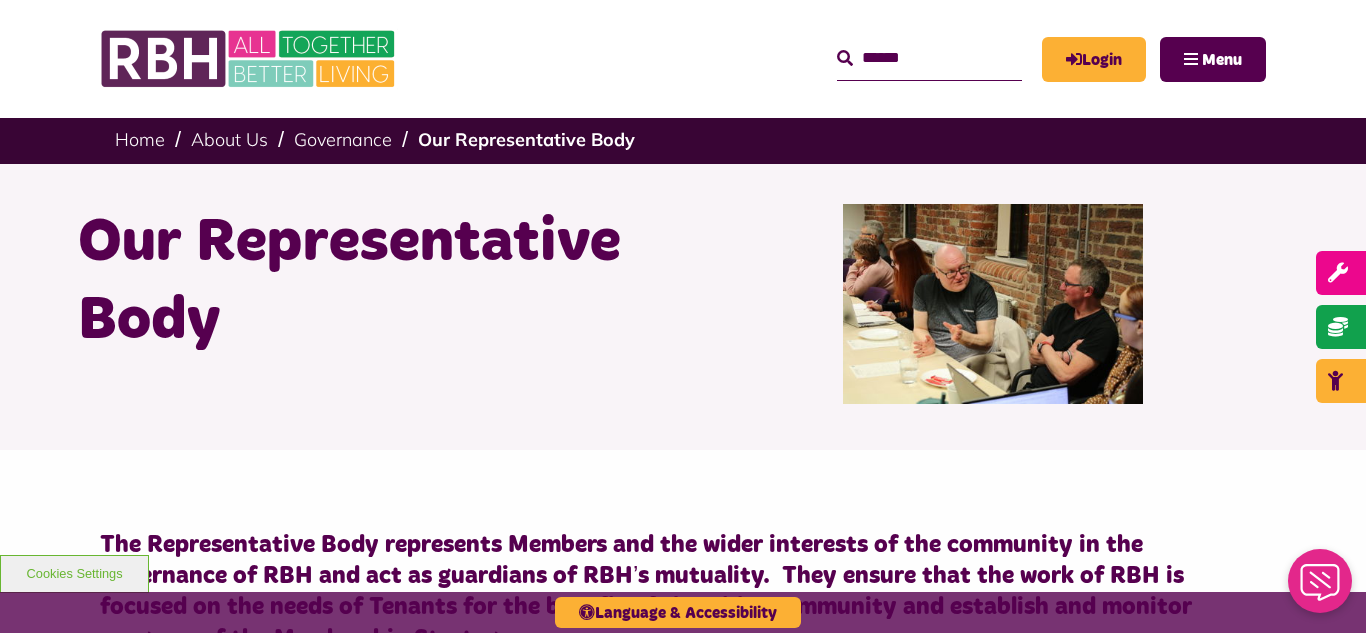 scroll, scrollTop: 0, scrollLeft: 0, axis: both 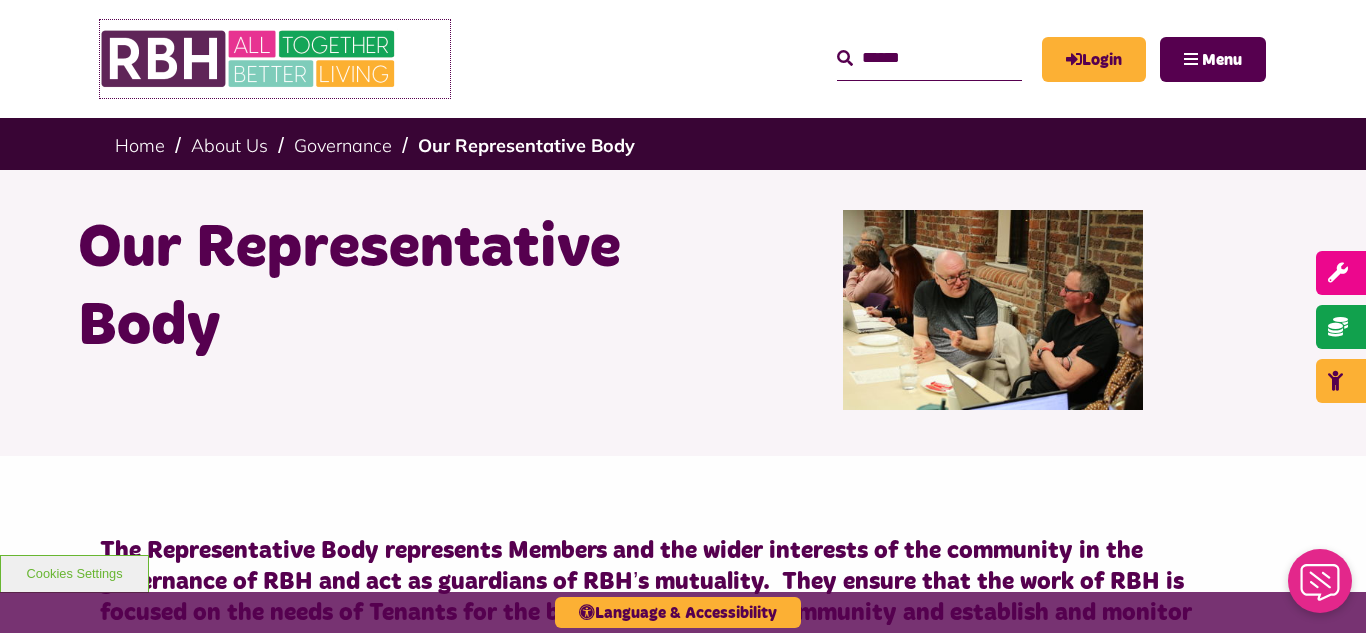 click at bounding box center [250, 59] 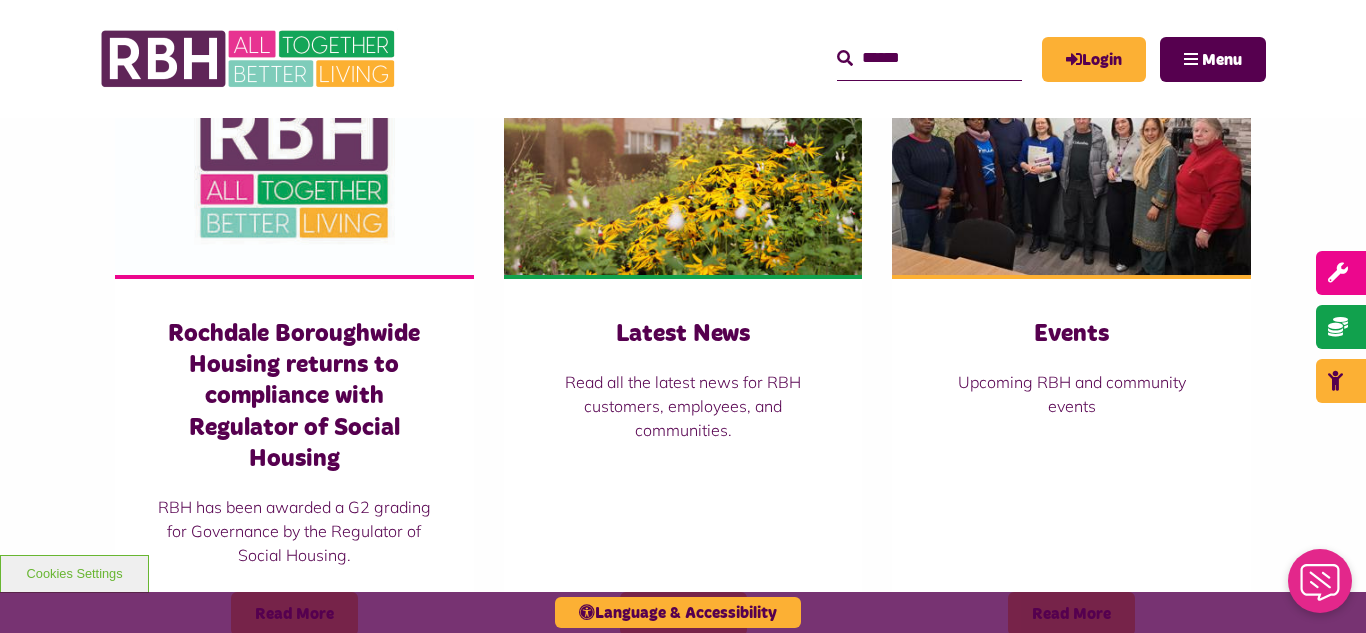 scroll, scrollTop: 1480, scrollLeft: 0, axis: vertical 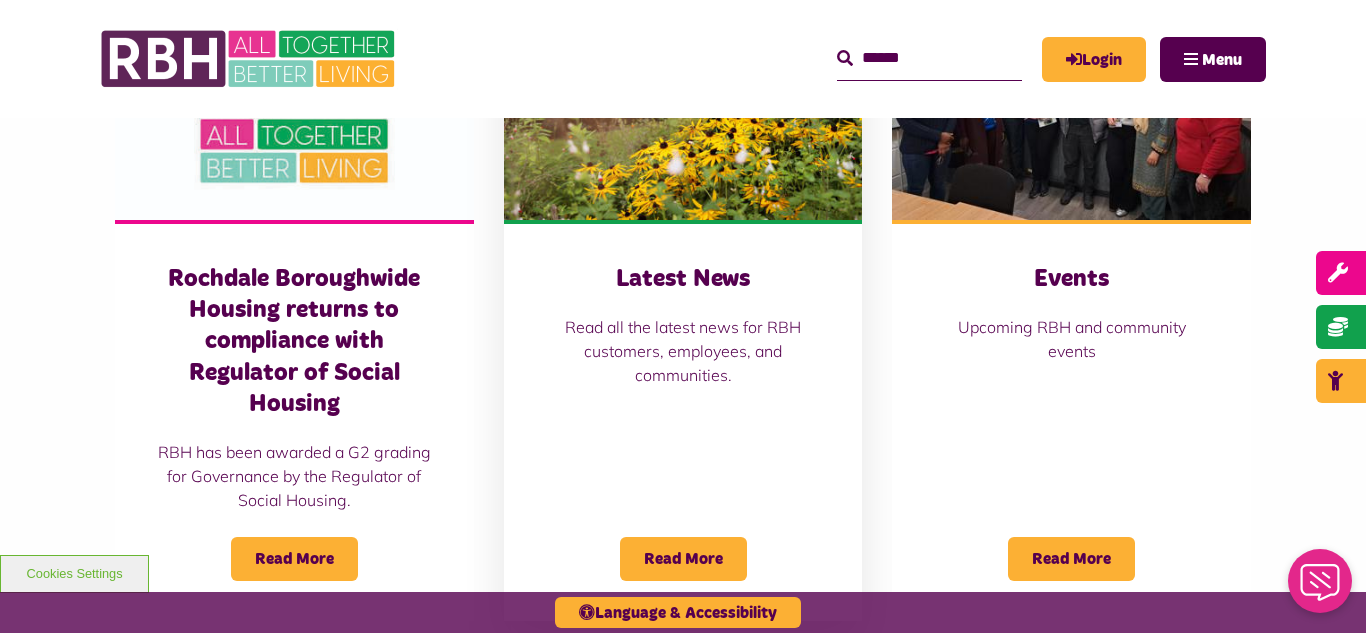 click at bounding box center [683, 108] 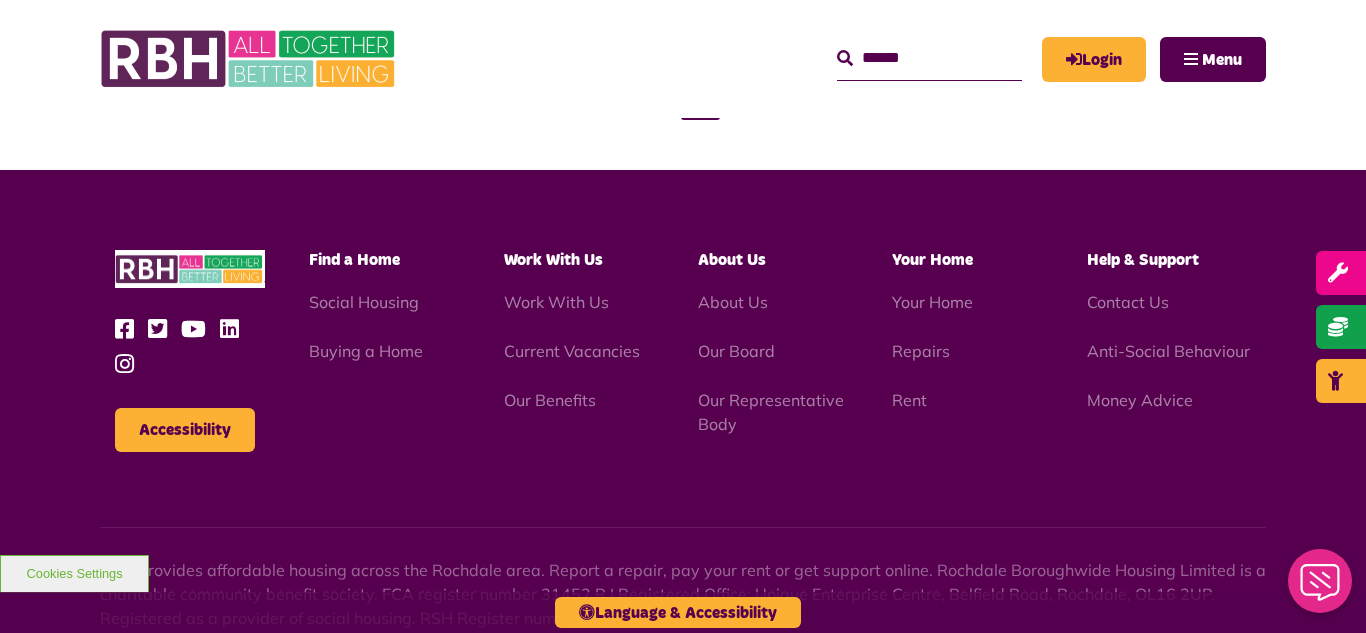 scroll, scrollTop: 1477, scrollLeft: 0, axis: vertical 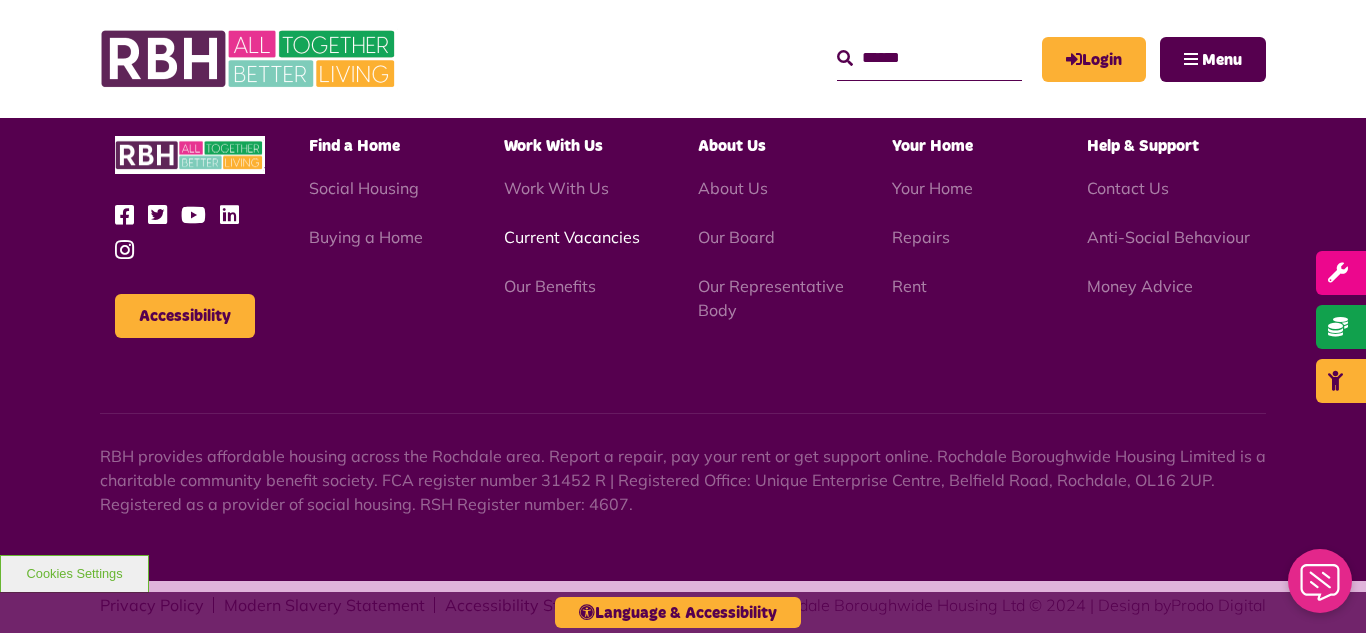 click on "Current Vacancies" at bounding box center (572, 237) 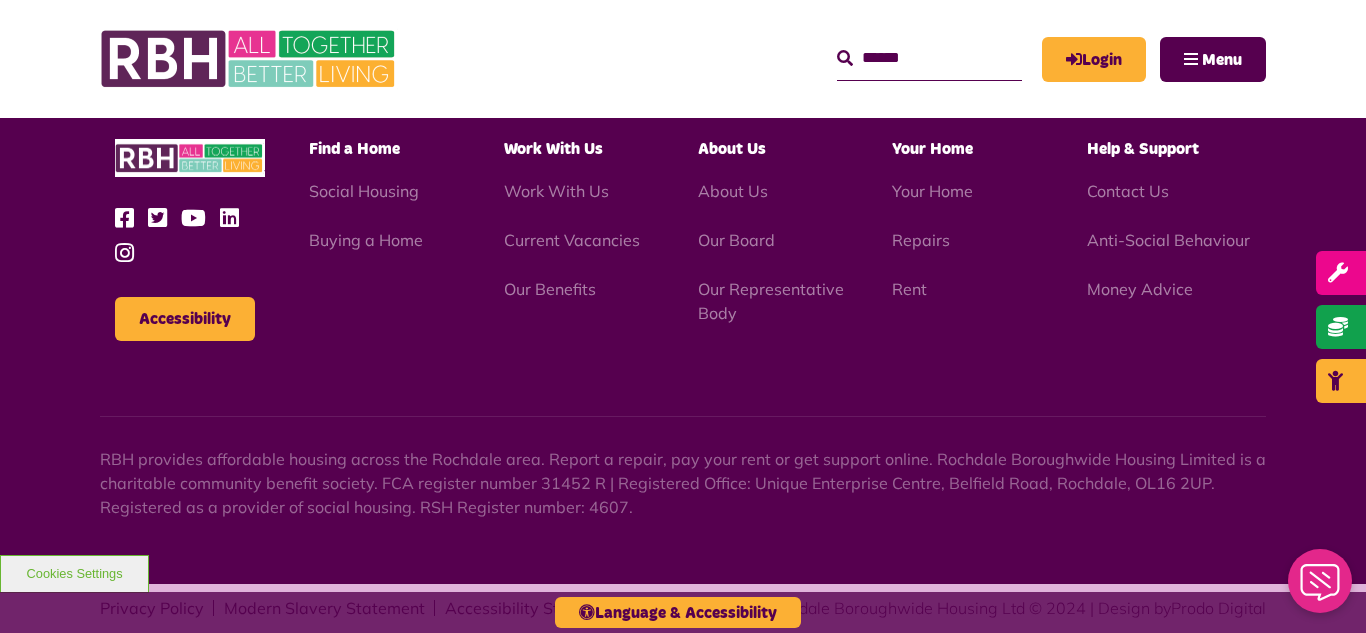 scroll, scrollTop: 2381, scrollLeft: 0, axis: vertical 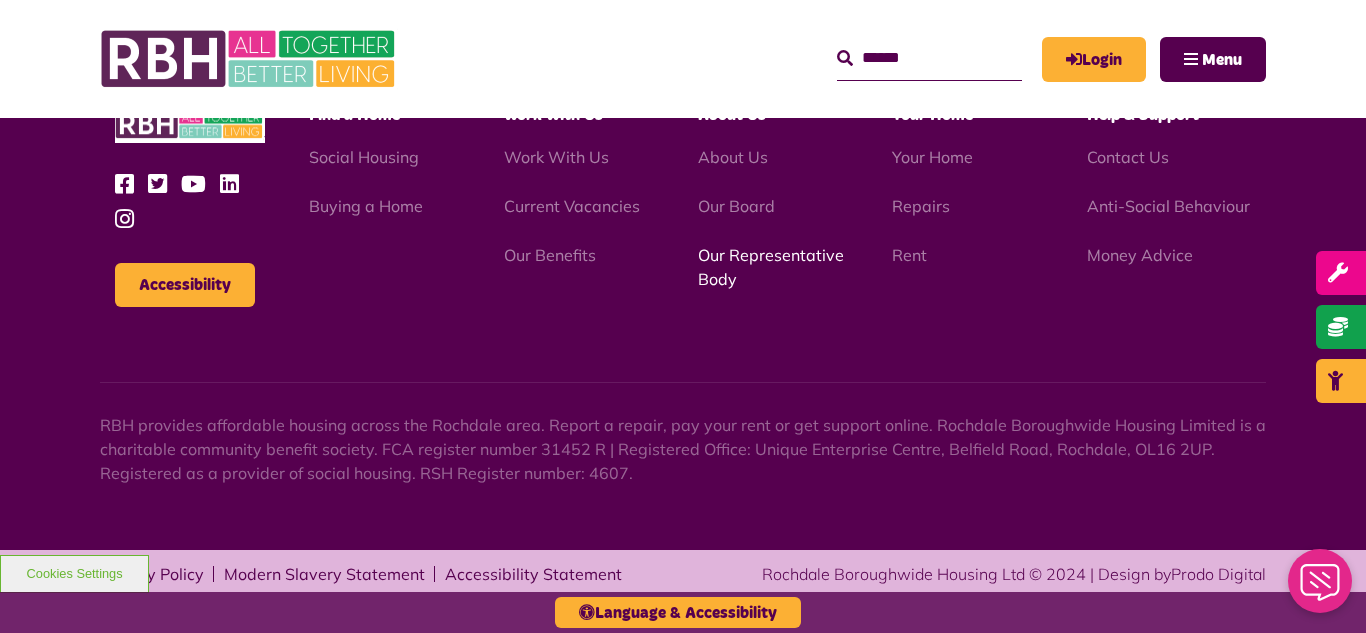 click on "Our Representative Body" at bounding box center [771, 267] 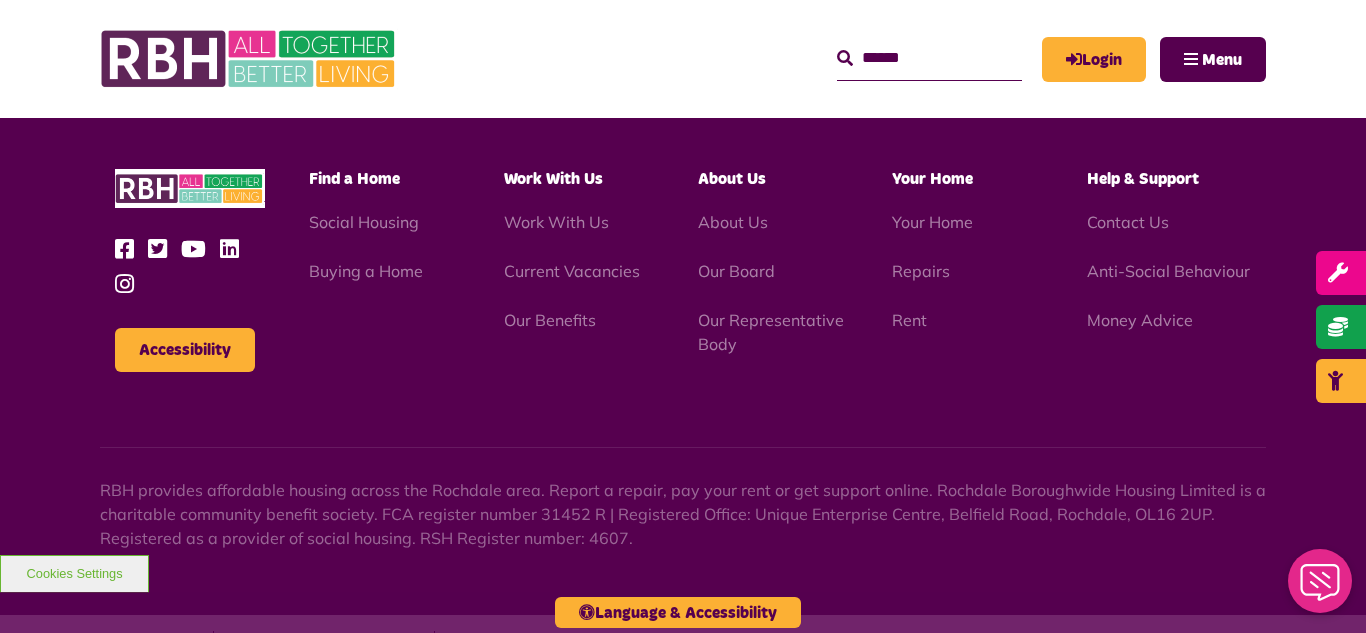 scroll, scrollTop: 5806, scrollLeft: 0, axis: vertical 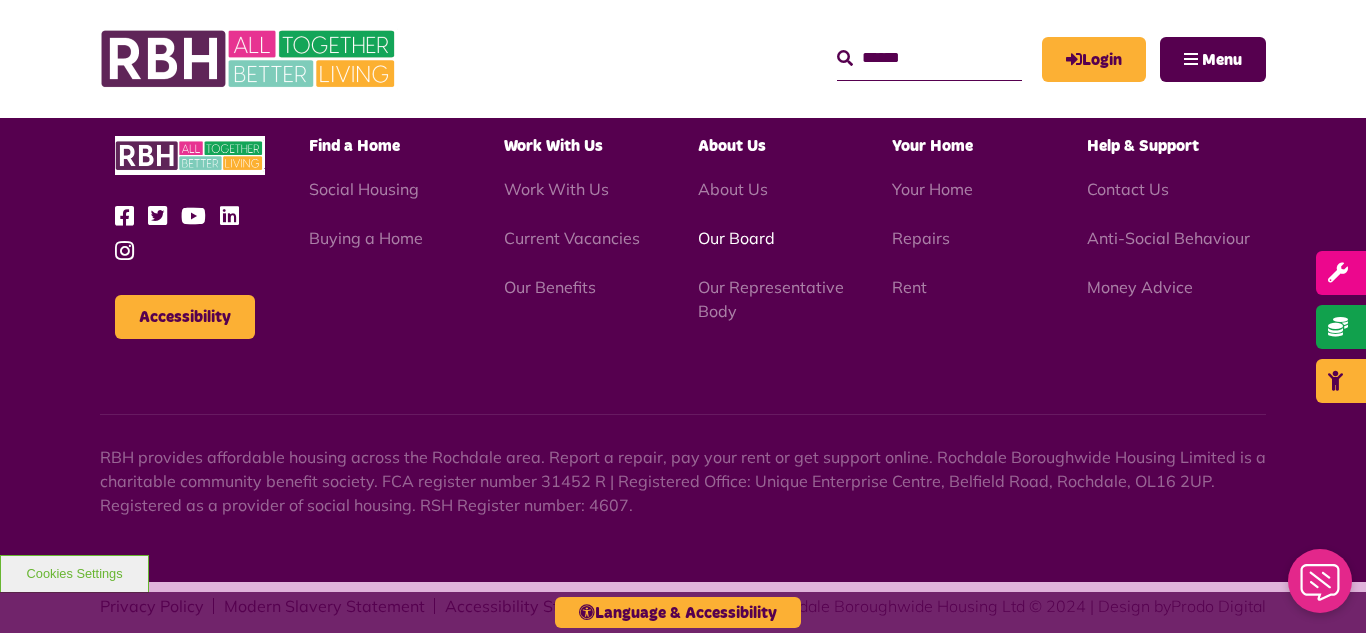 click on "Our Board" at bounding box center (736, 238) 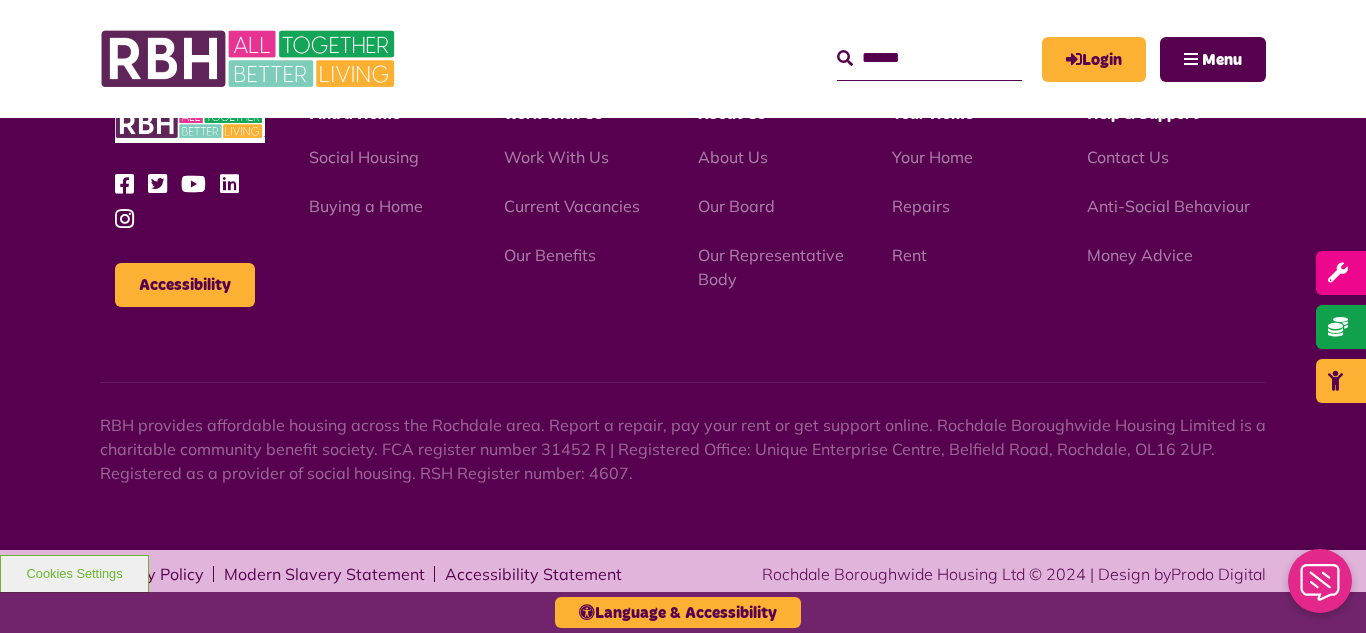 scroll, scrollTop: 5252, scrollLeft: 0, axis: vertical 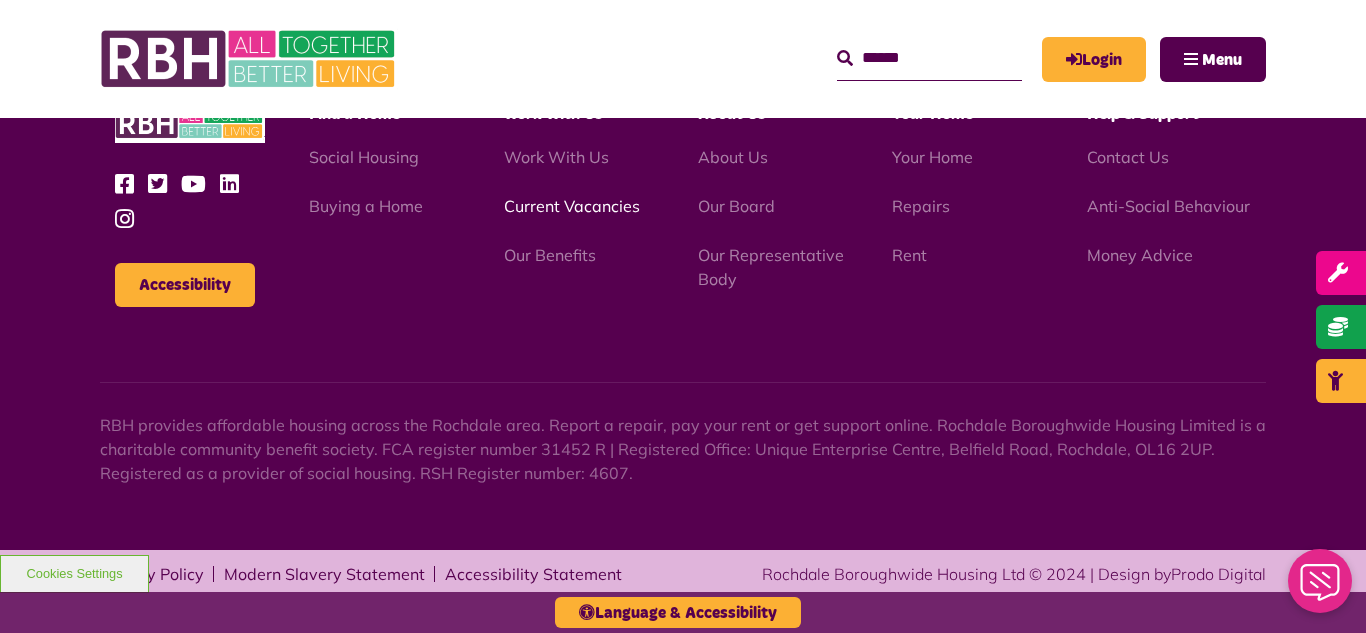 click on "Current Vacancies" at bounding box center (572, 206) 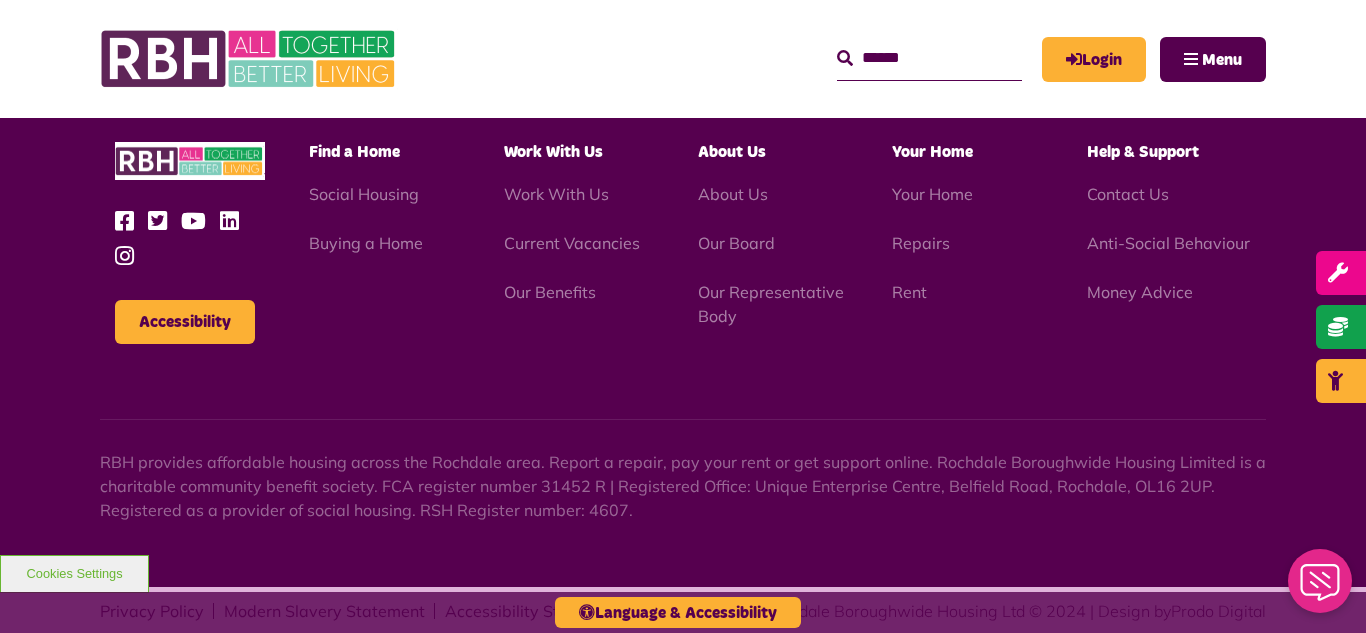 scroll, scrollTop: 2381, scrollLeft: 0, axis: vertical 